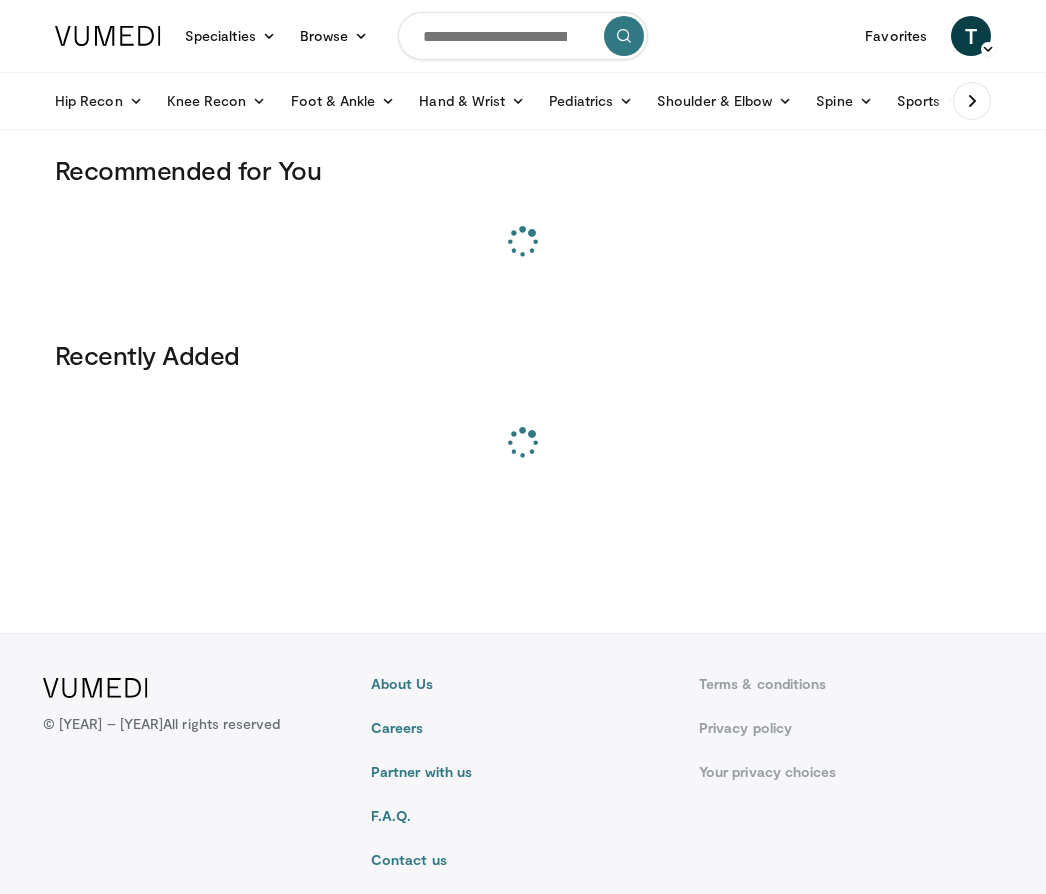 scroll, scrollTop: 0, scrollLeft: 0, axis: both 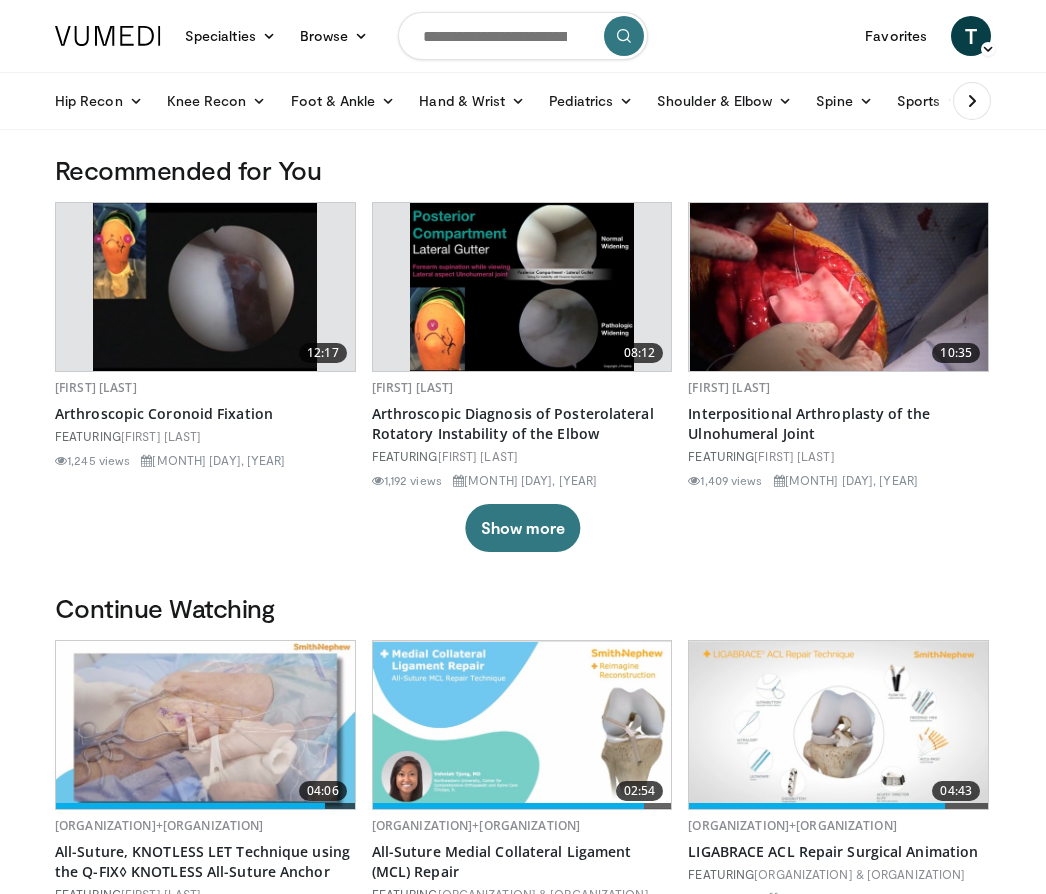 click at bounding box center (523, 36) 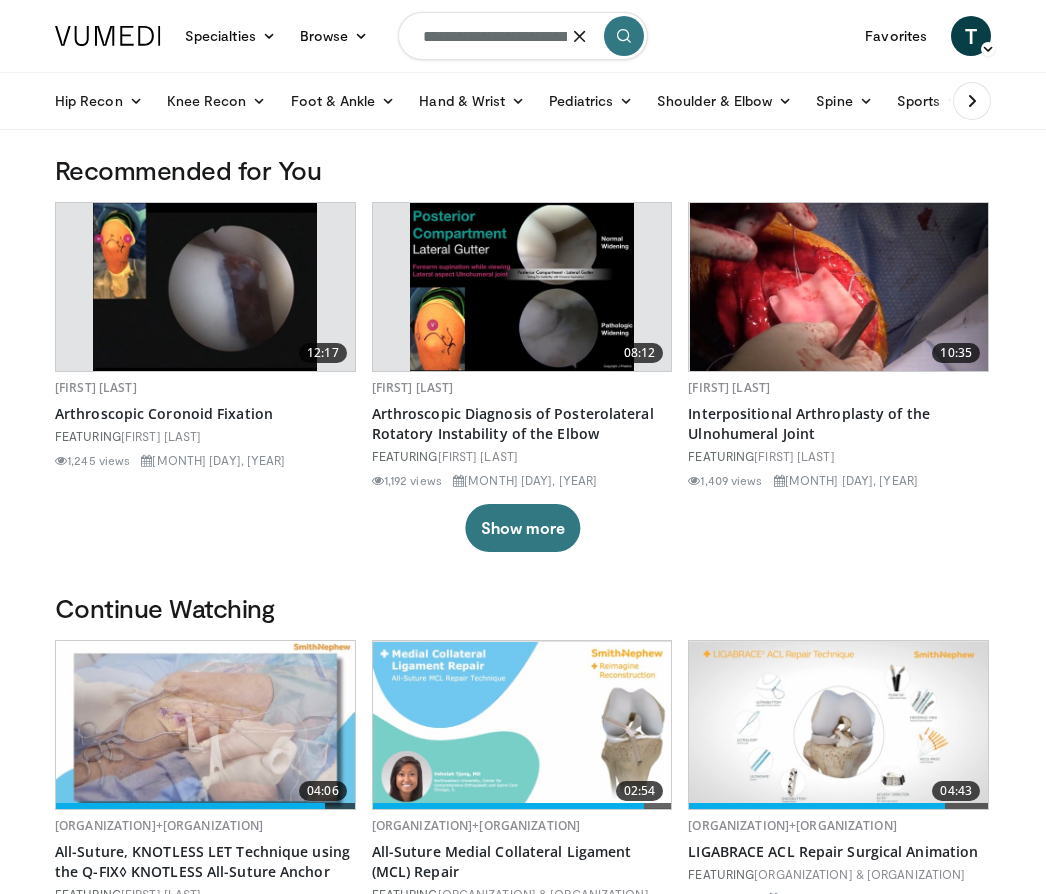 type on "**********" 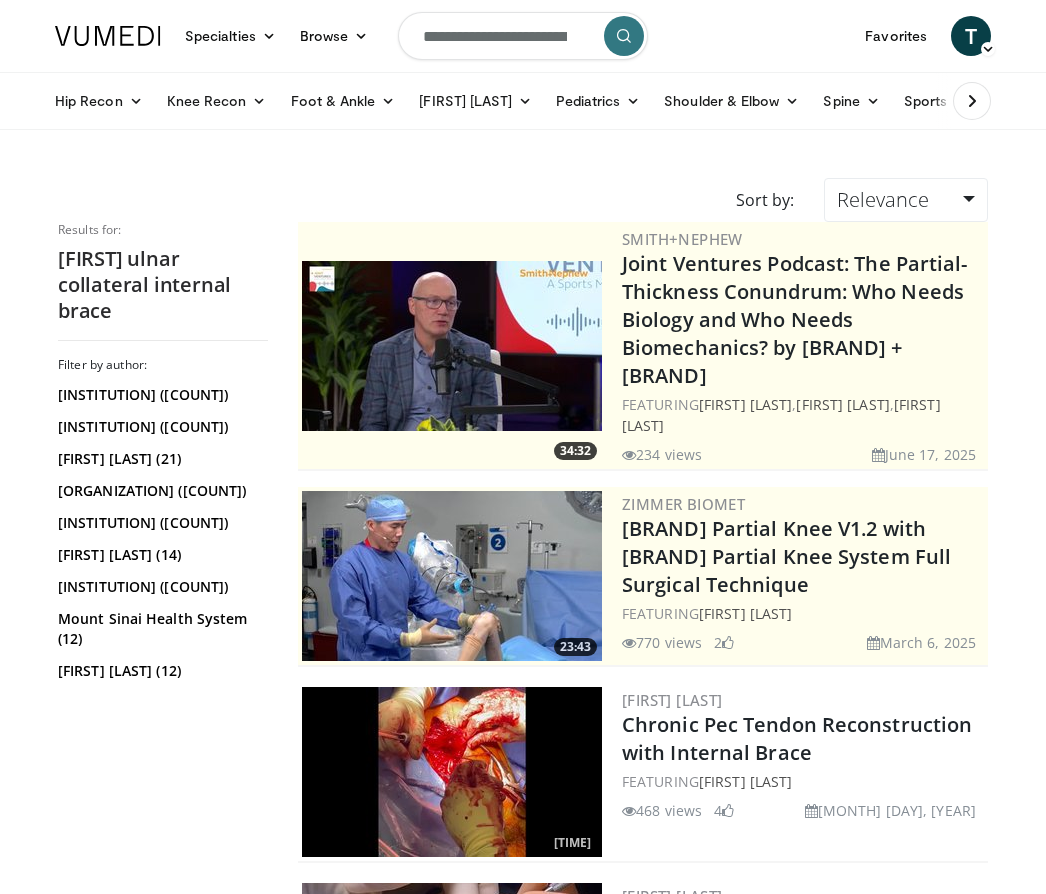 scroll, scrollTop: 0, scrollLeft: 0, axis: both 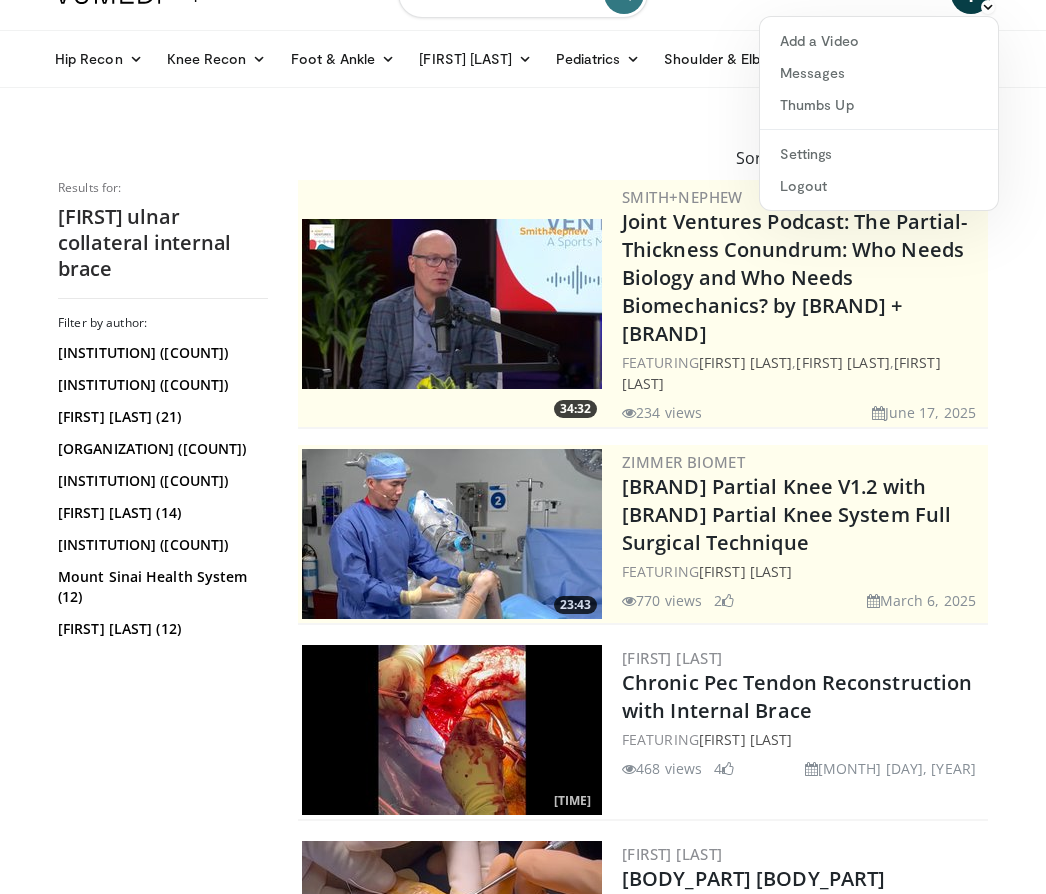 click on "Specialties
Adult & Family Medicine
Allergy, Asthma, Immunology
Anesthesiology
Cardiology
Dental
Dermatology
Endocrinology
Gastroenterology & Hepatology
General Surgery
Hematology & Oncology
Infectious Disease
Nephrology
Neurology
Neurosurgery
Obstetrics & Gynecology
Ophthalmology
Oral Maxillofacial
Orthopaedics
Otolaryngology
Pediatrics
Plastic Surgery
Podiatry
Psychiatry
Pulmonology
Radiation Oncology
Radiology
Rheumatology
Urology" at bounding box center [523, 2954] 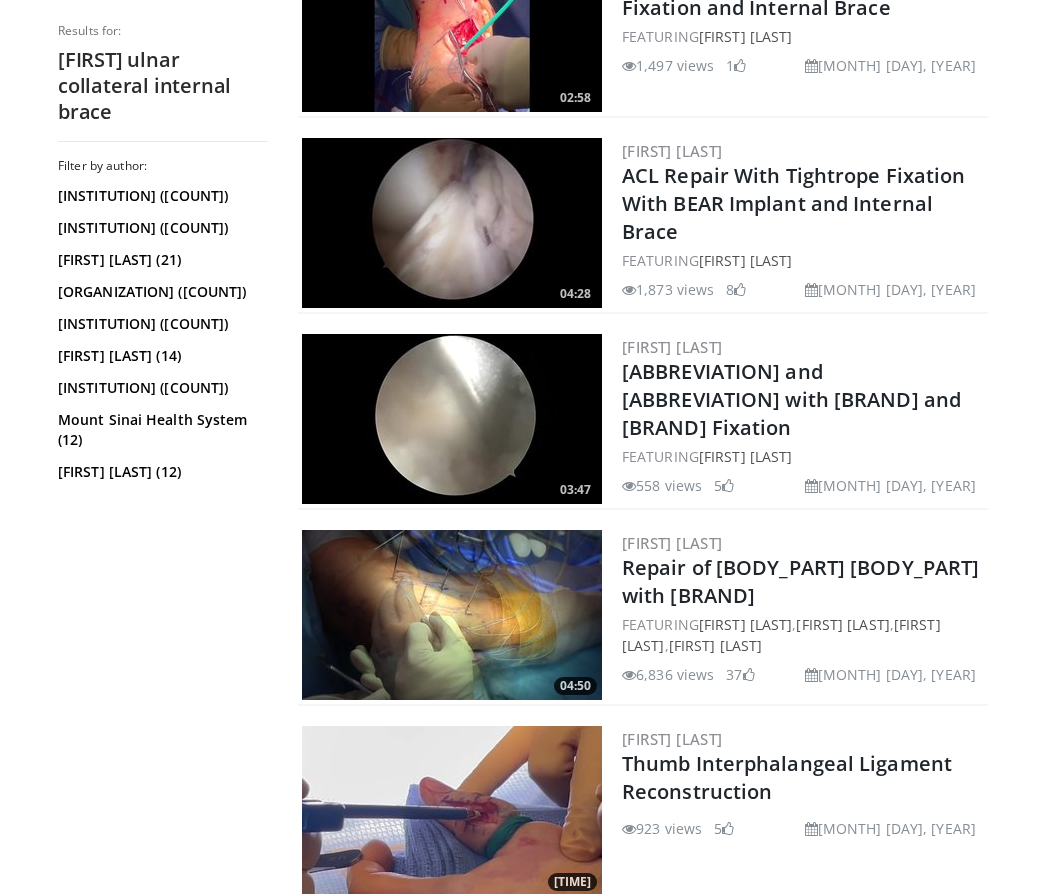 scroll, scrollTop: 2711, scrollLeft: 0, axis: vertical 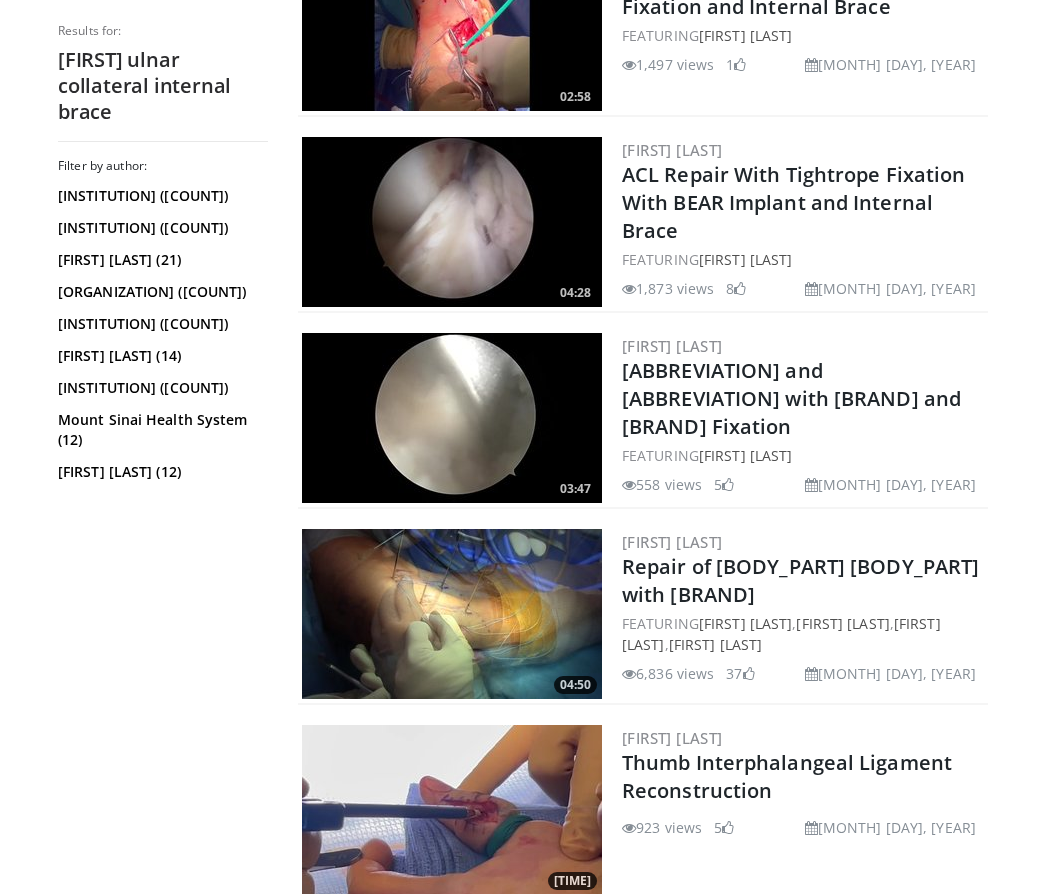 click on "Repair of Medial Collateral Ligament with Internal Bracing" at bounding box center (800, 581) 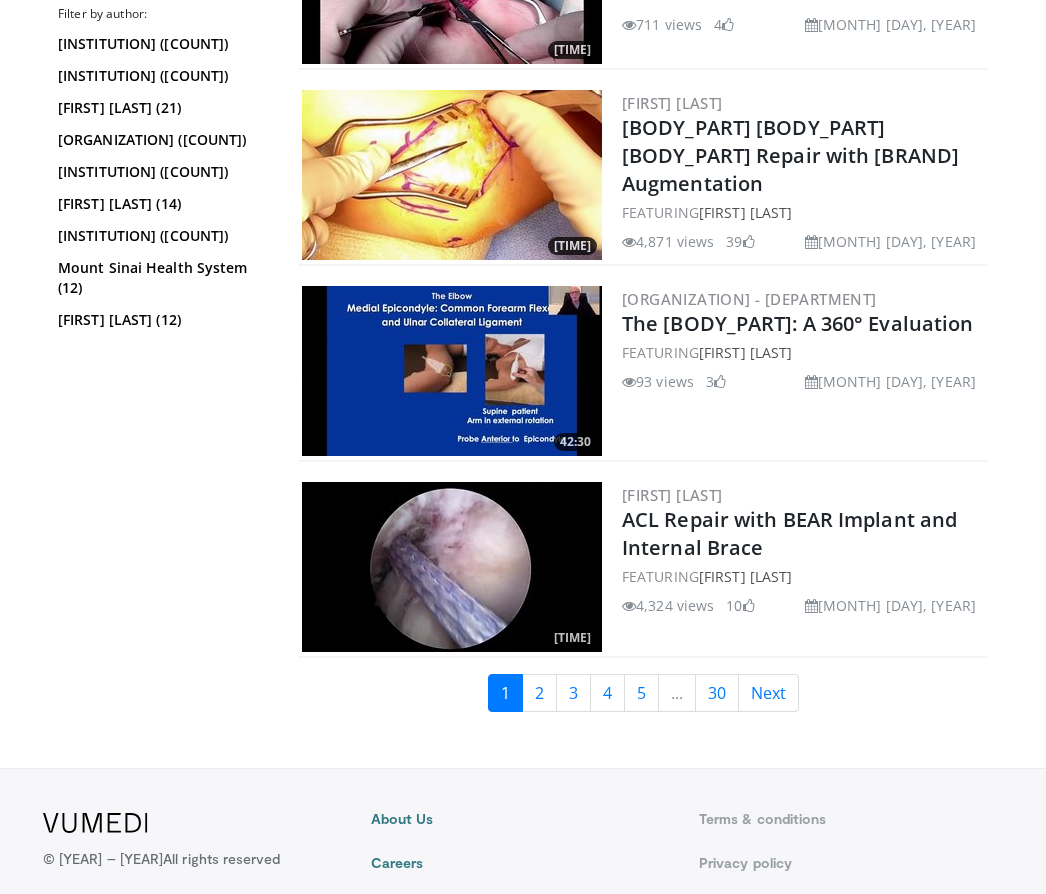 scroll, scrollTop: 5004, scrollLeft: 0, axis: vertical 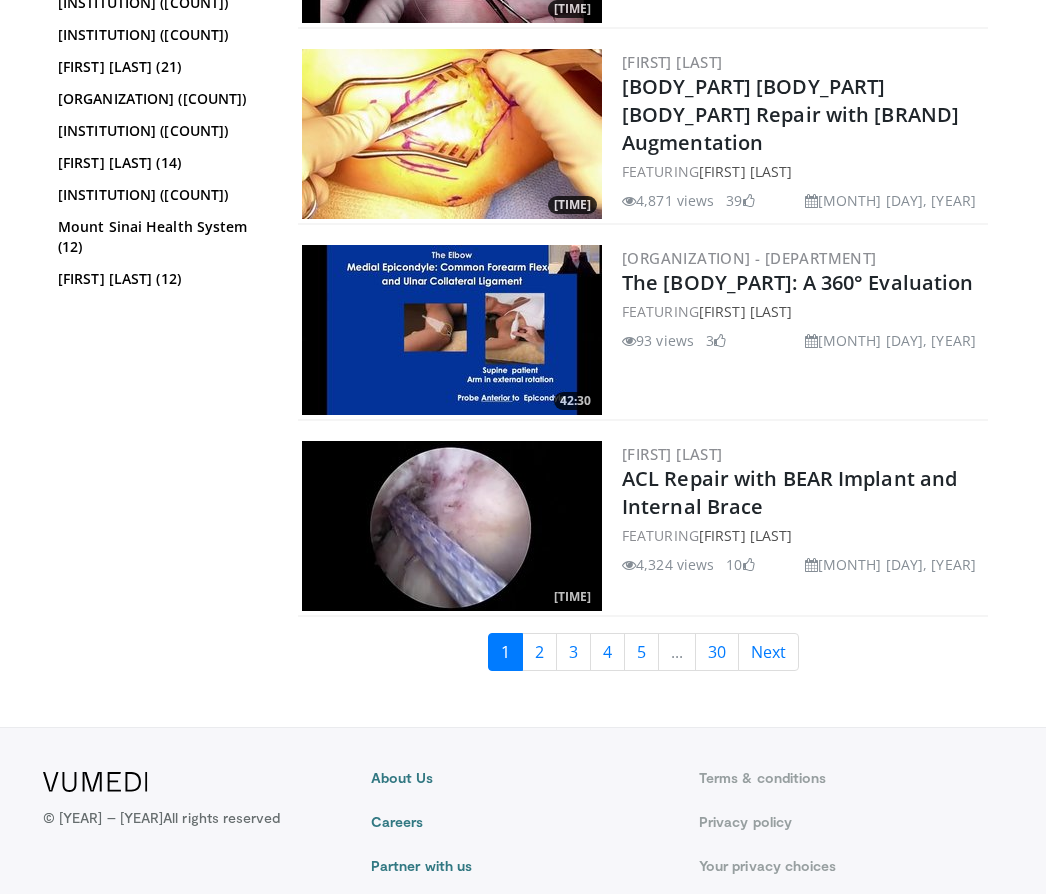 click on "Next" at bounding box center (539, 652) 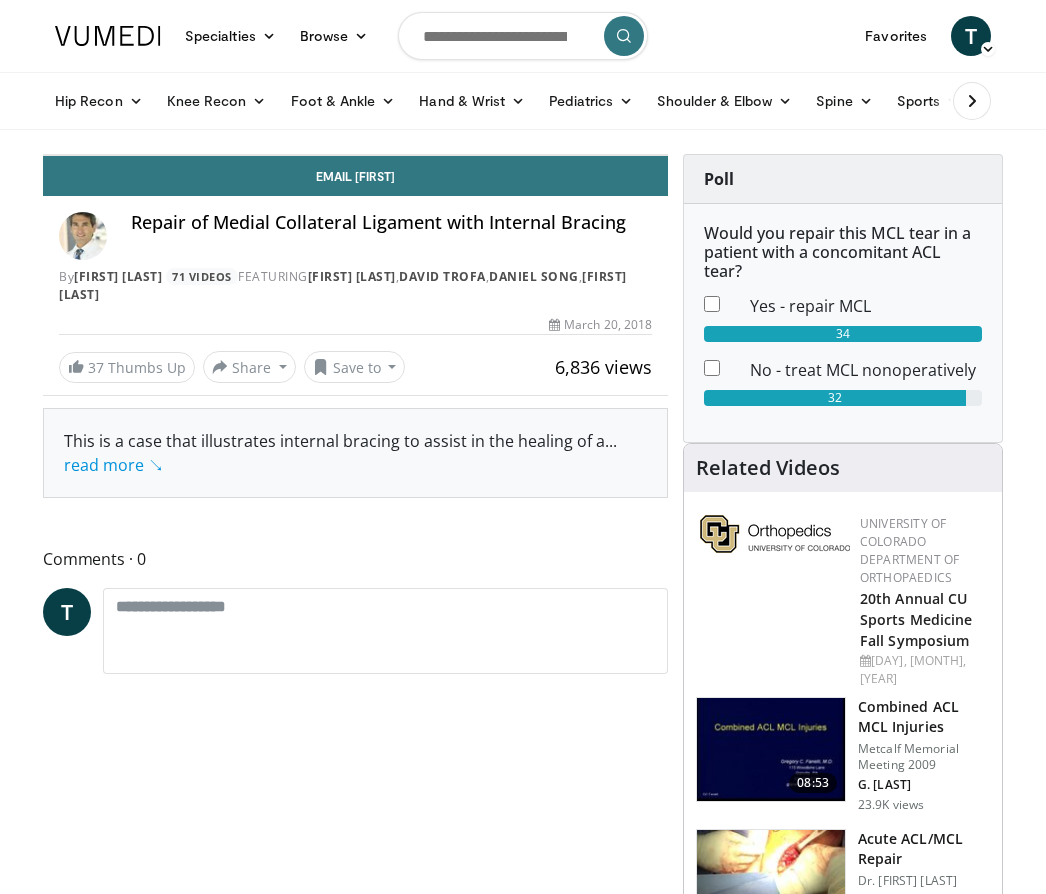 scroll, scrollTop: 0, scrollLeft: 0, axis: both 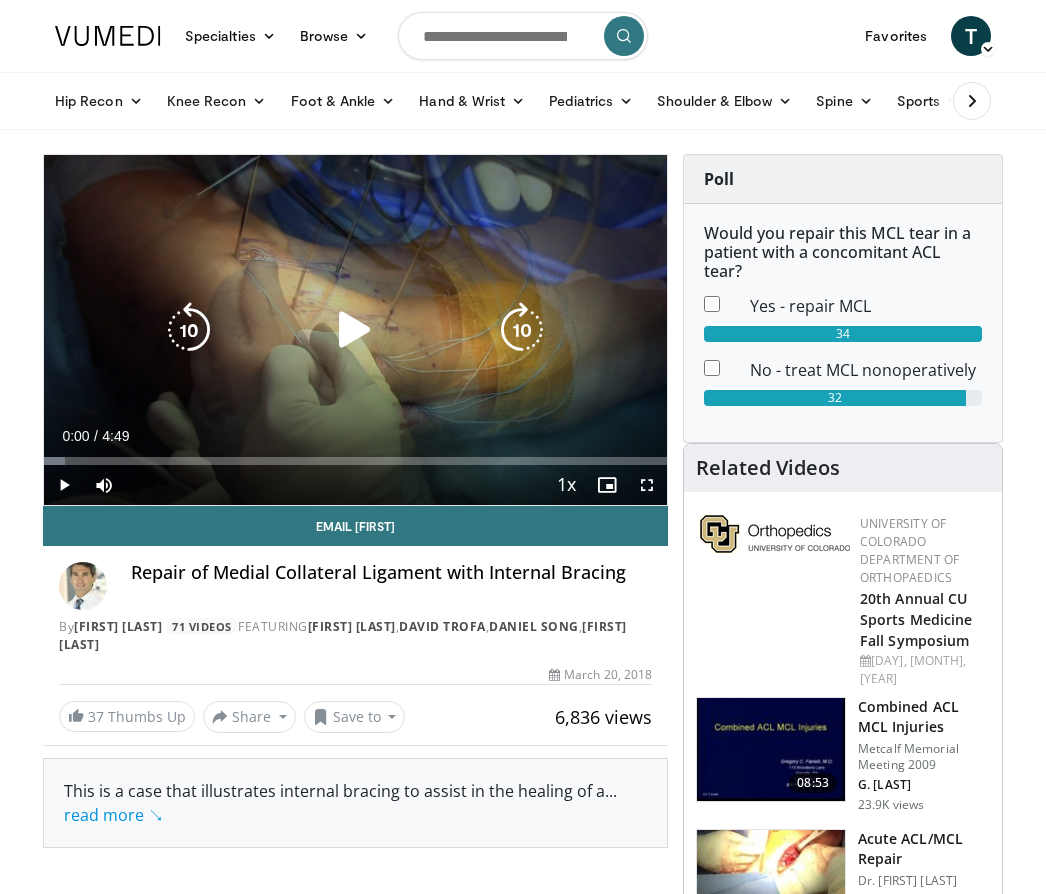 click at bounding box center [355, 330] 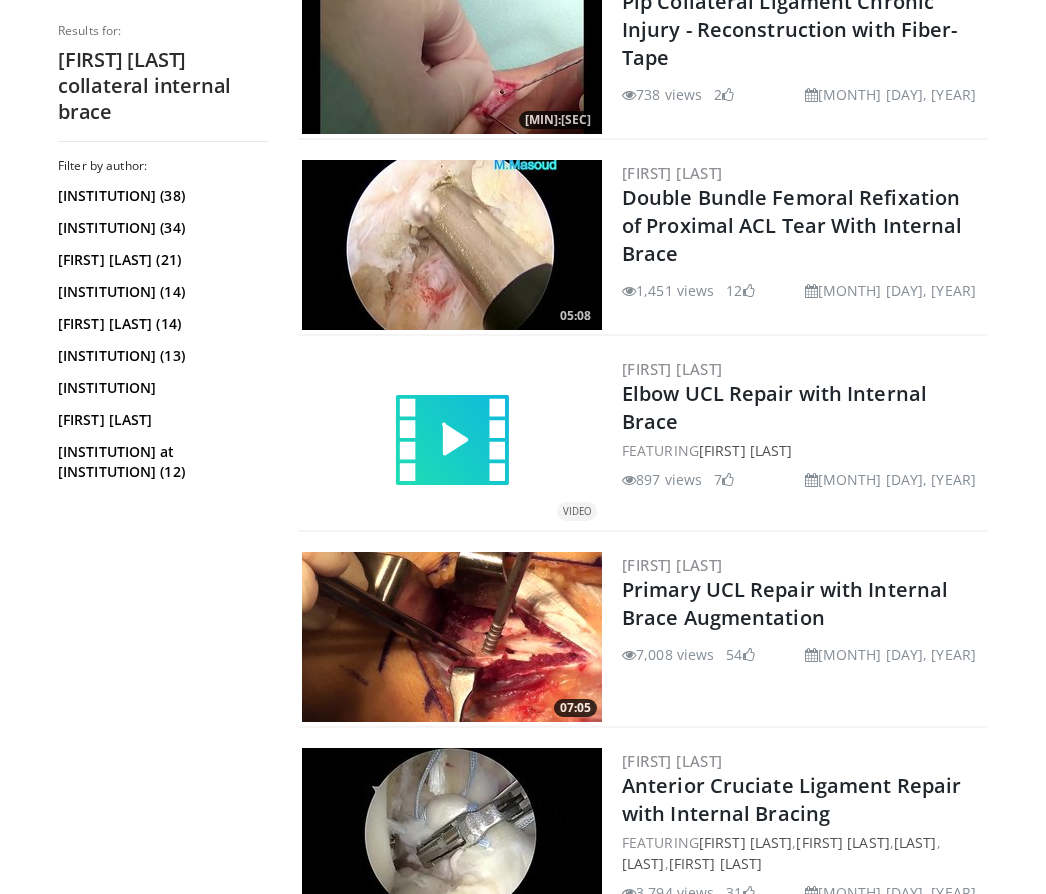 scroll, scrollTop: 1032, scrollLeft: 0, axis: vertical 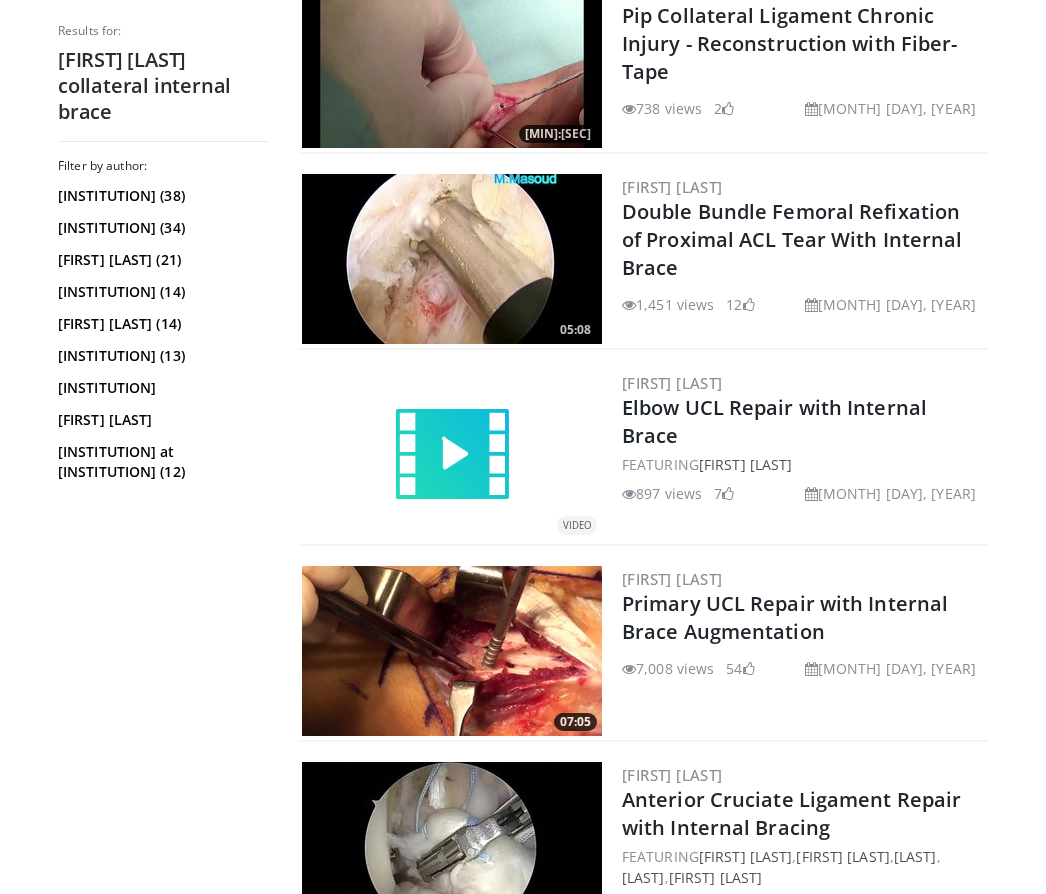 click on "Primary UCL Repair with Internal Brace Augmentation" at bounding box center [785, 617] 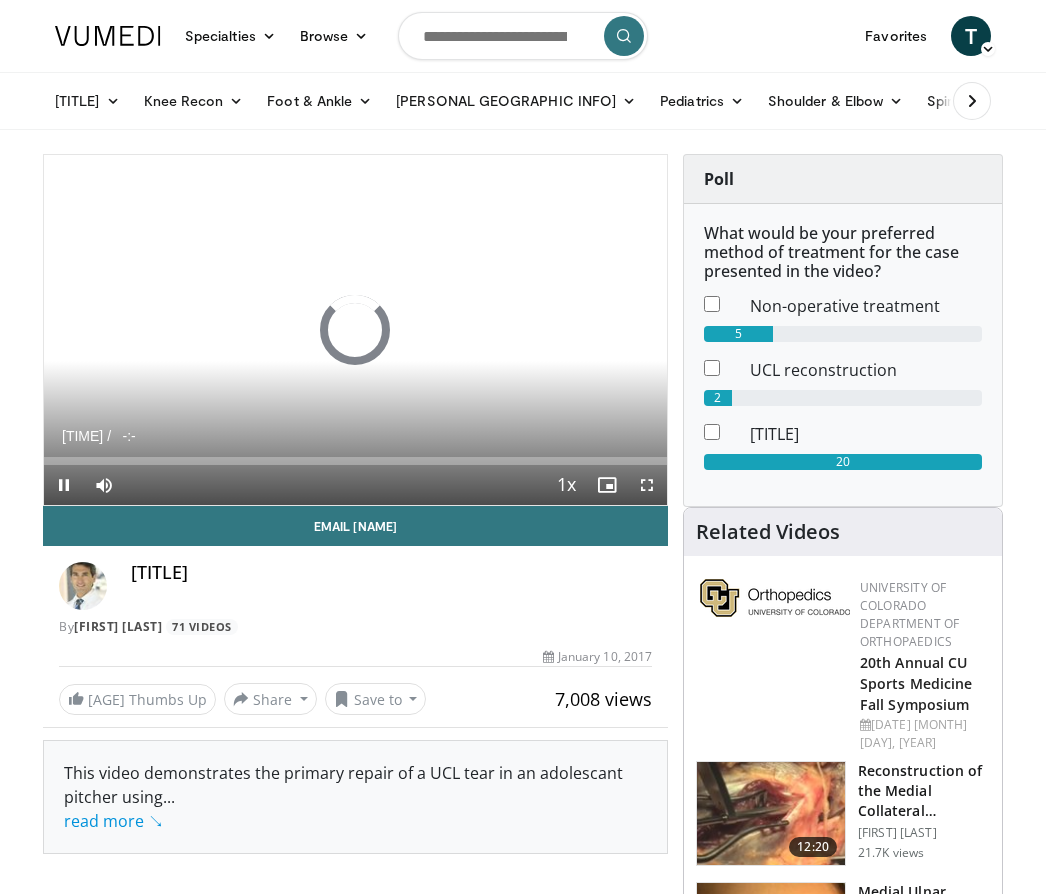scroll, scrollTop: 0, scrollLeft: 0, axis: both 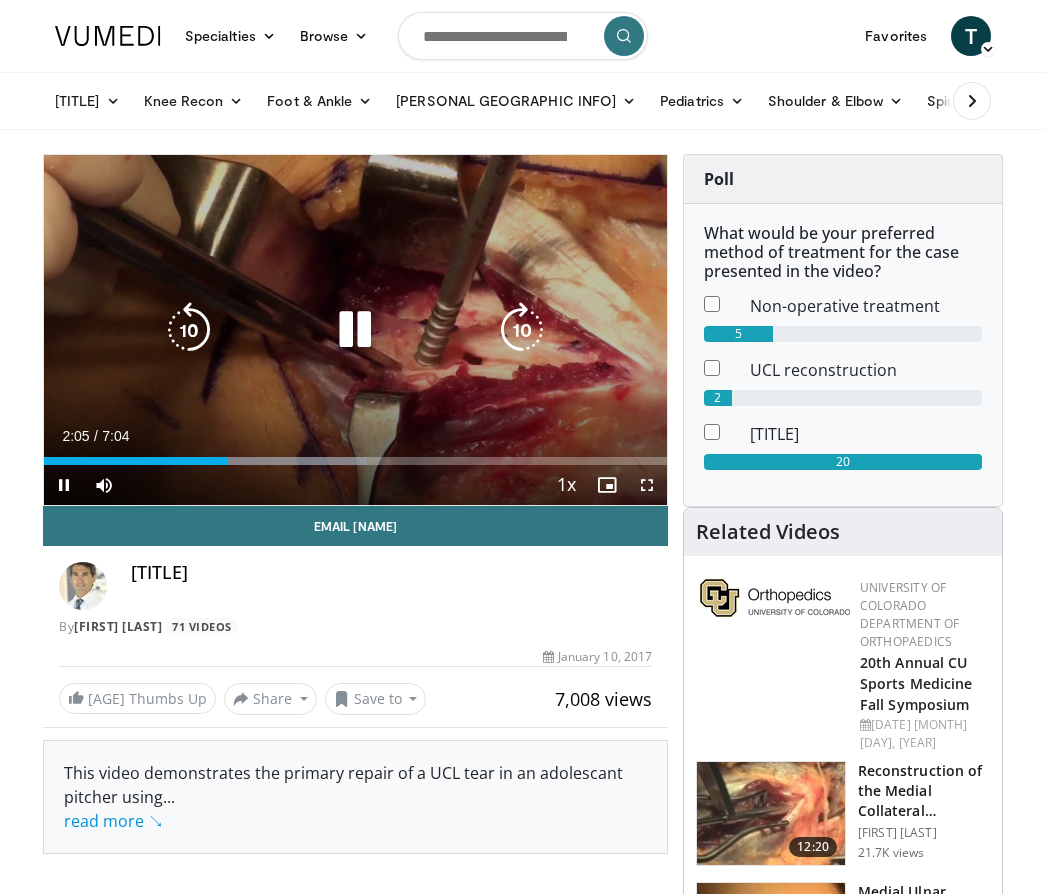 click at bounding box center [355, 330] 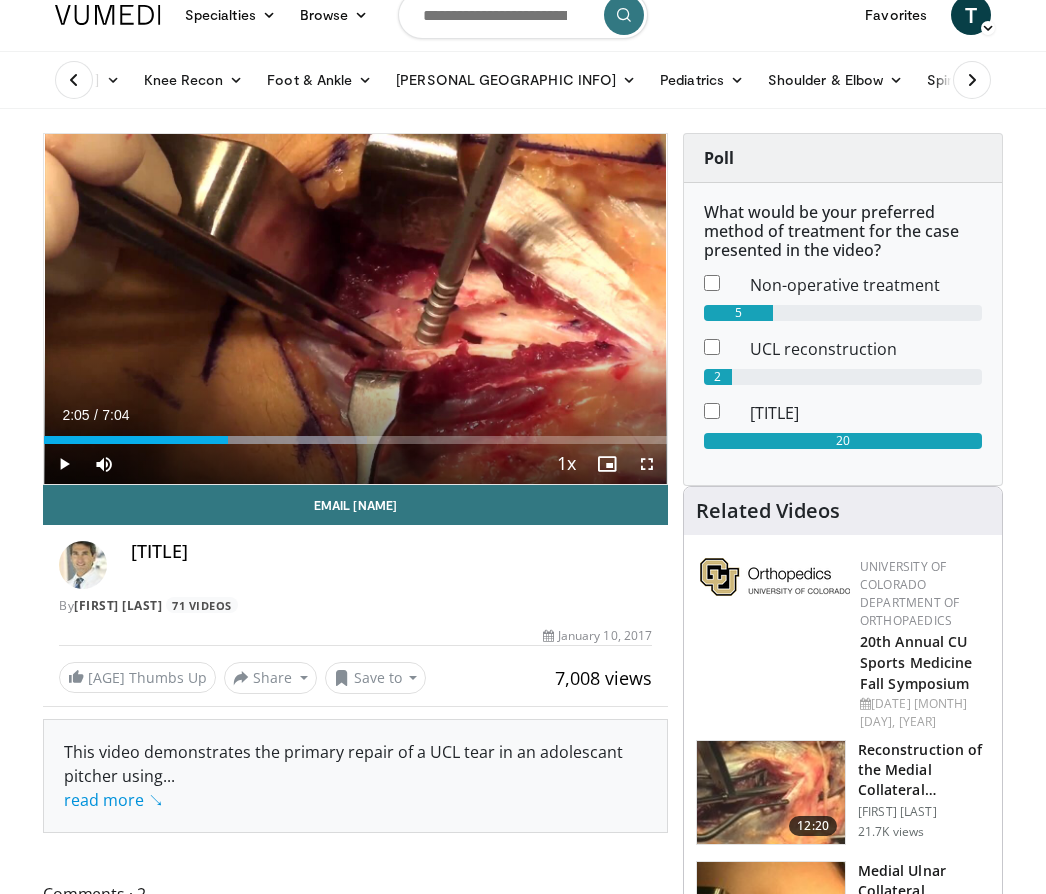 scroll, scrollTop: 0, scrollLeft: 0, axis: both 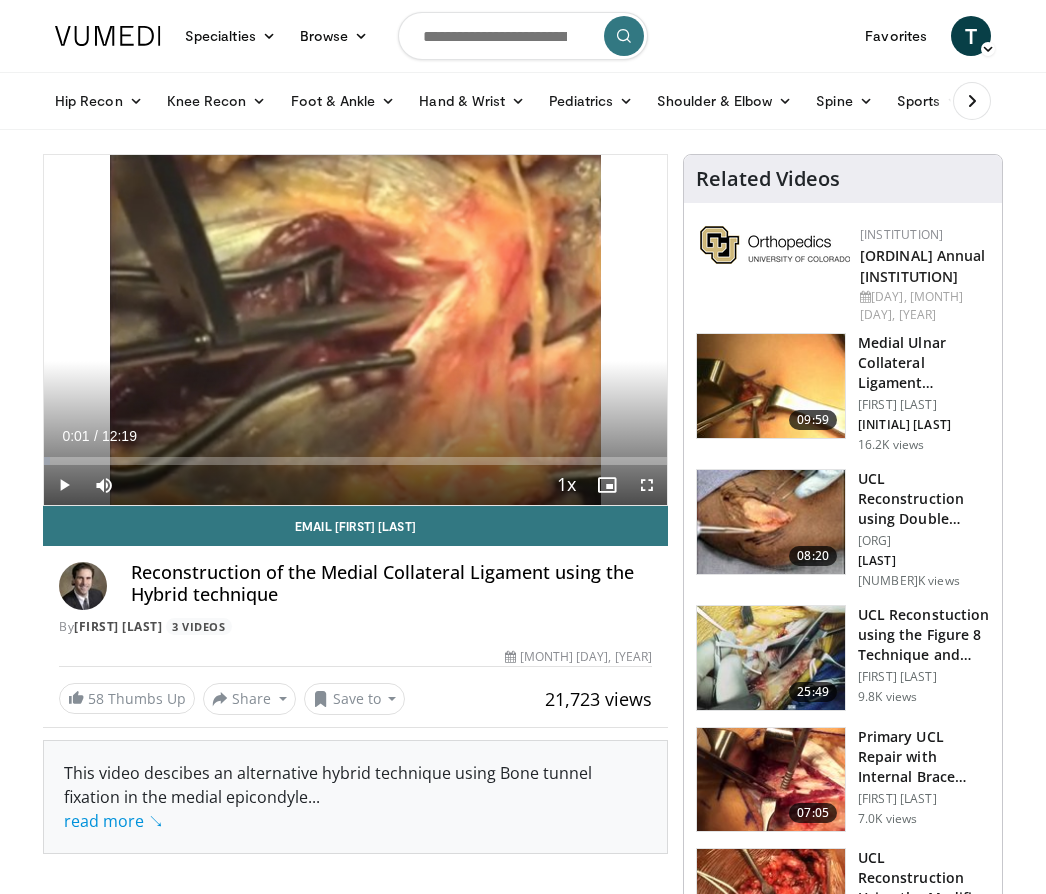 click at bounding box center (523, 36) 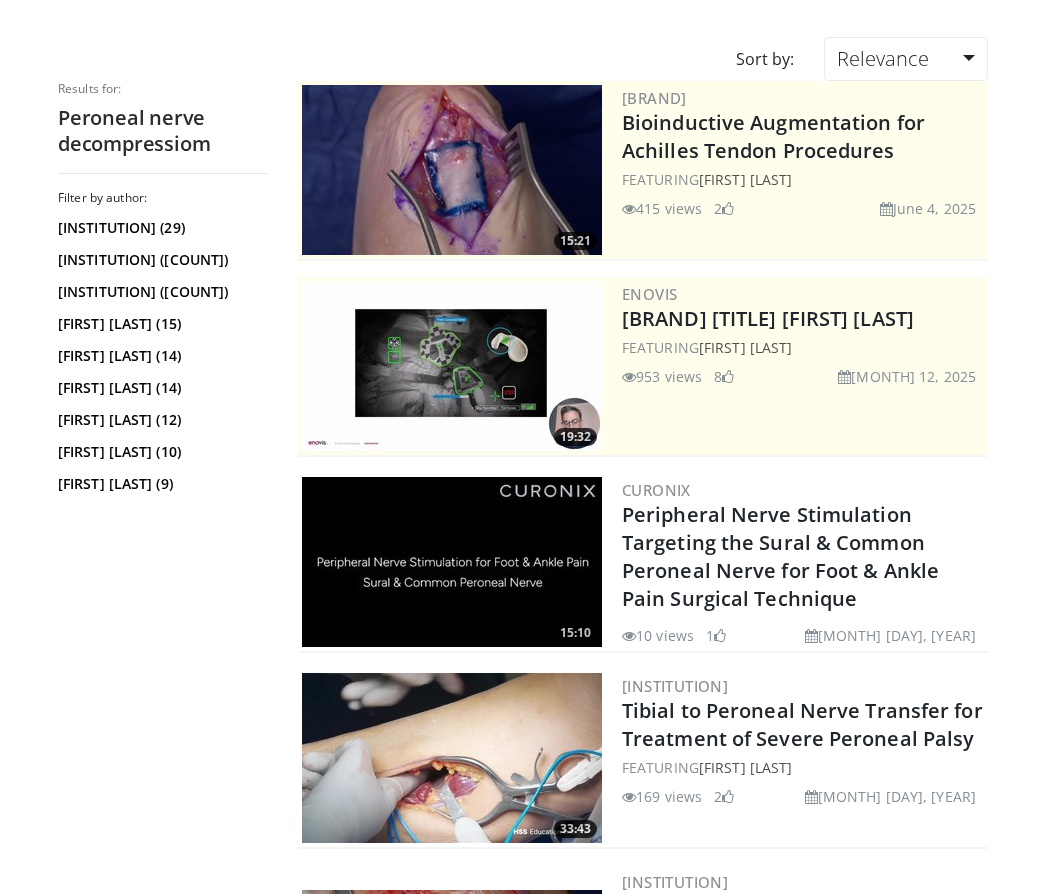 scroll, scrollTop: 0, scrollLeft: 0, axis: both 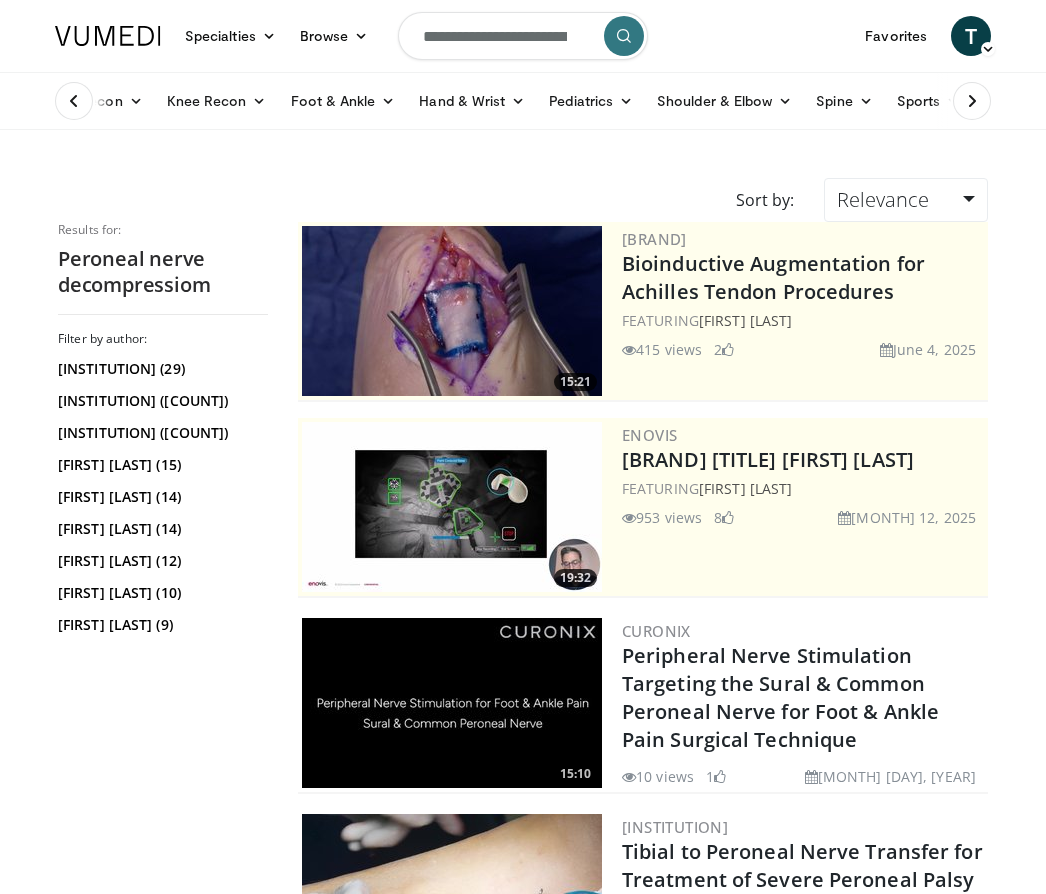 click at bounding box center (624, 36) 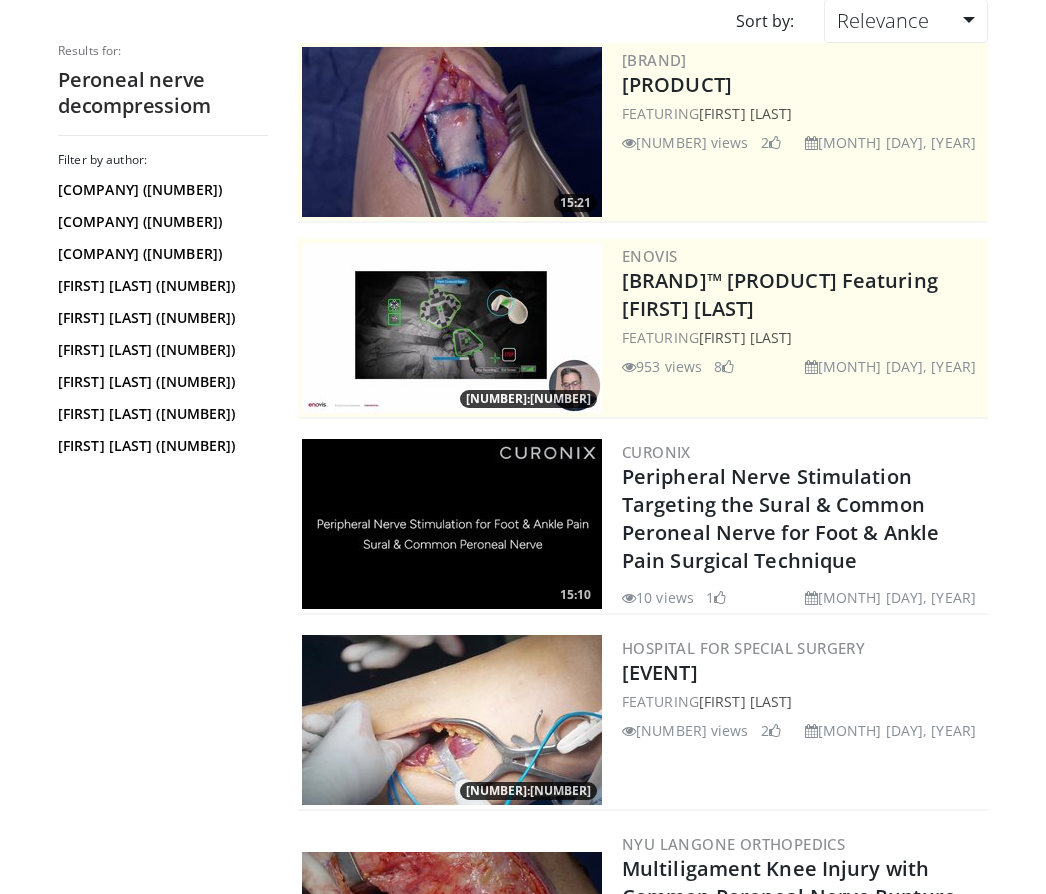 scroll, scrollTop: 0, scrollLeft: 0, axis: both 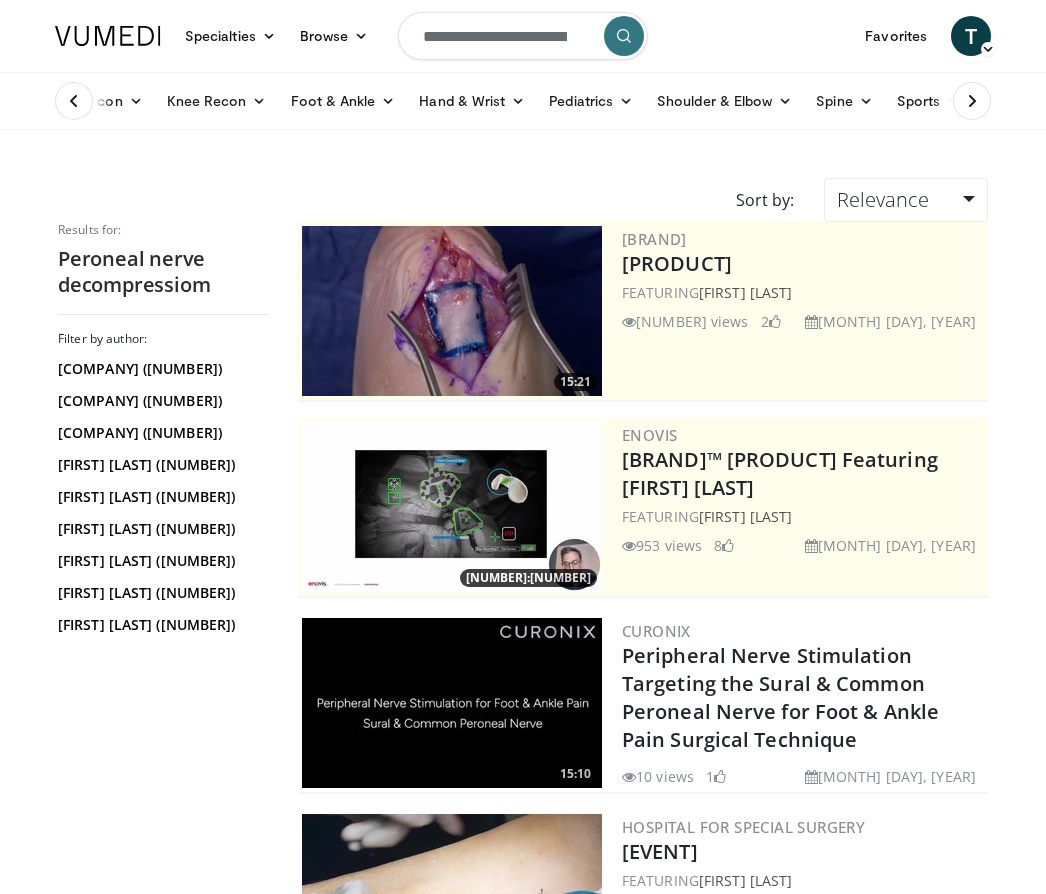 click on "**********" at bounding box center (523, 36) 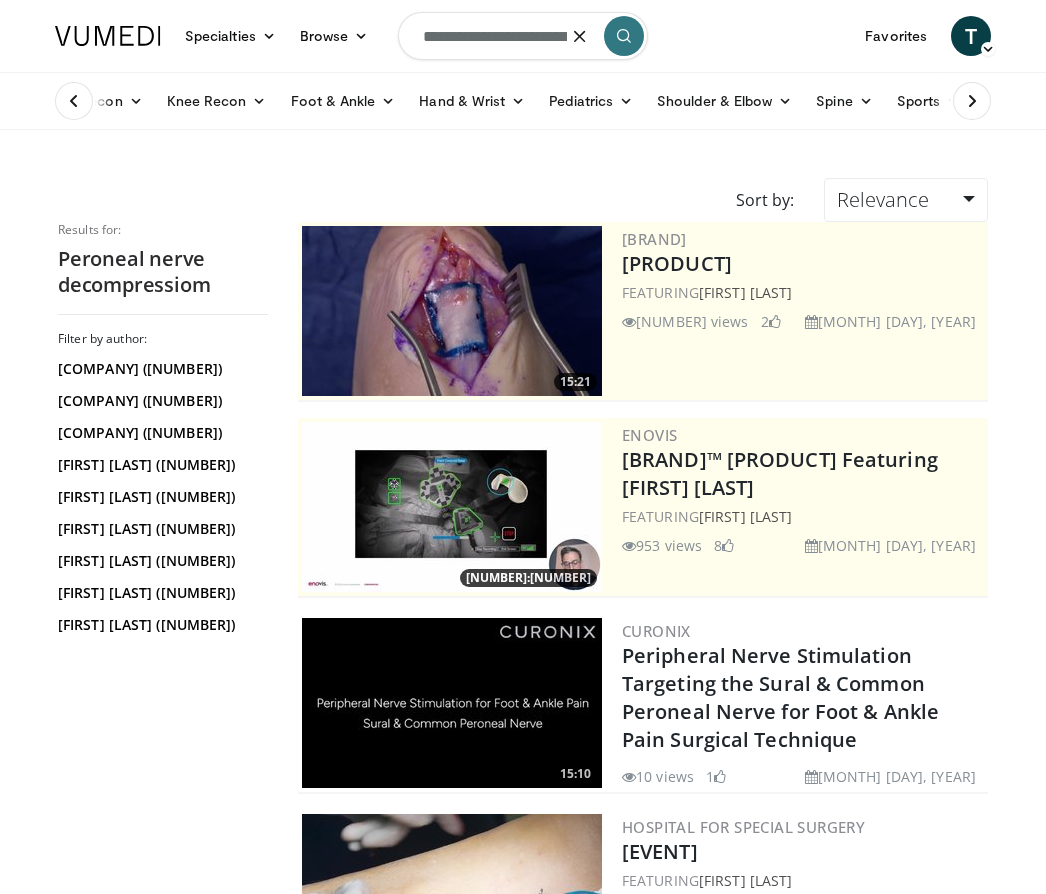 click at bounding box center [580, 36] 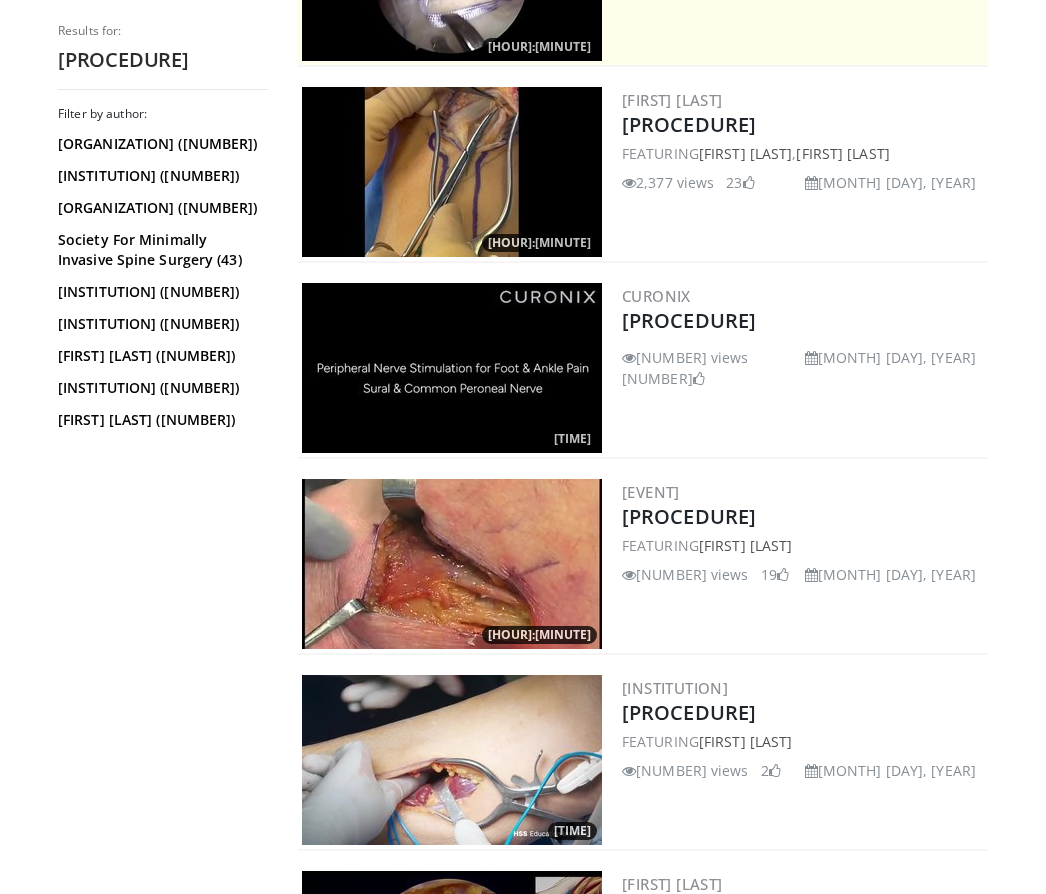 scroll, scrollTop: 532, scrollLeft: 0, axis: vertical 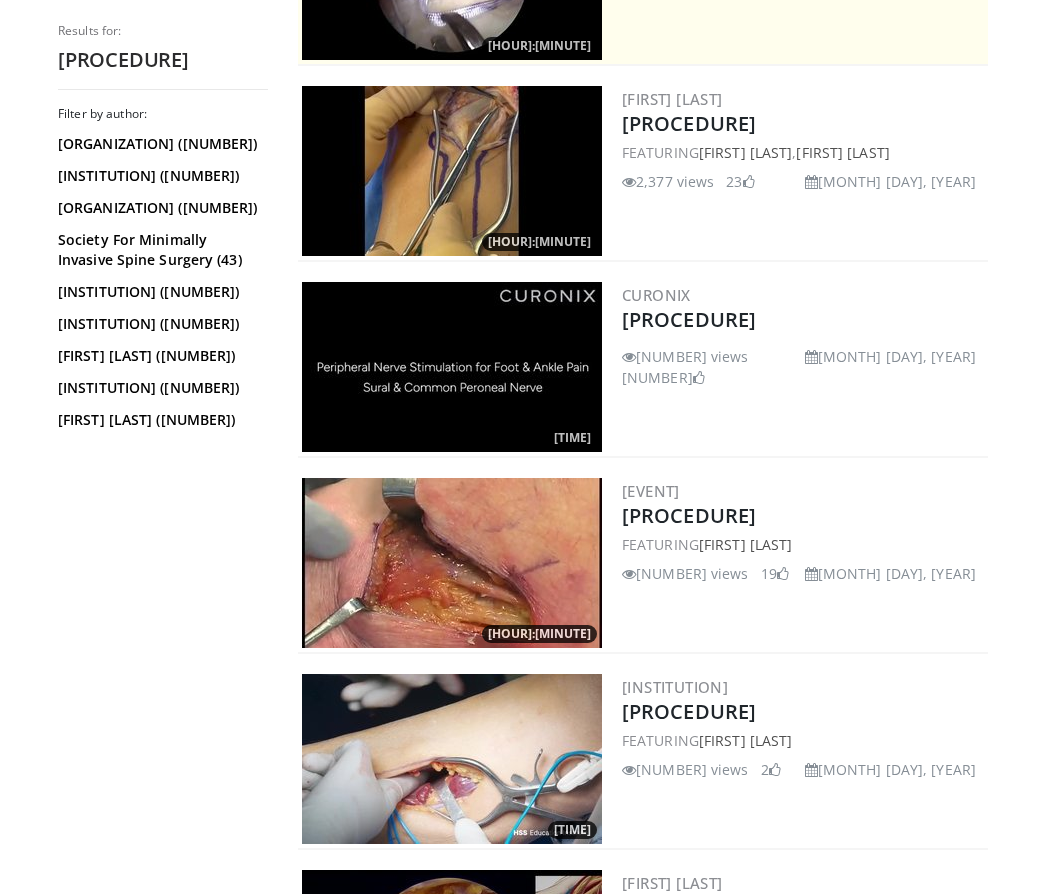 click at bounding box center [452, 563] 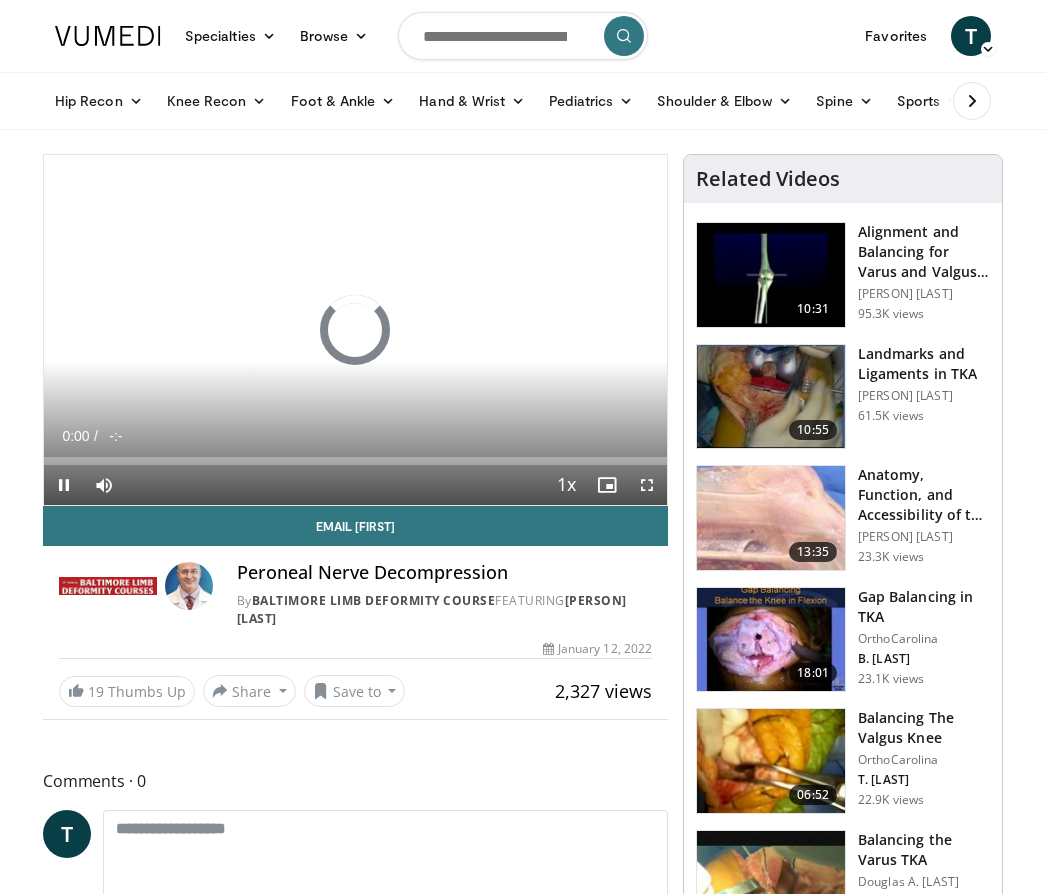 scroll, scrollTop: 0, scrollLeft: 0, axis: both 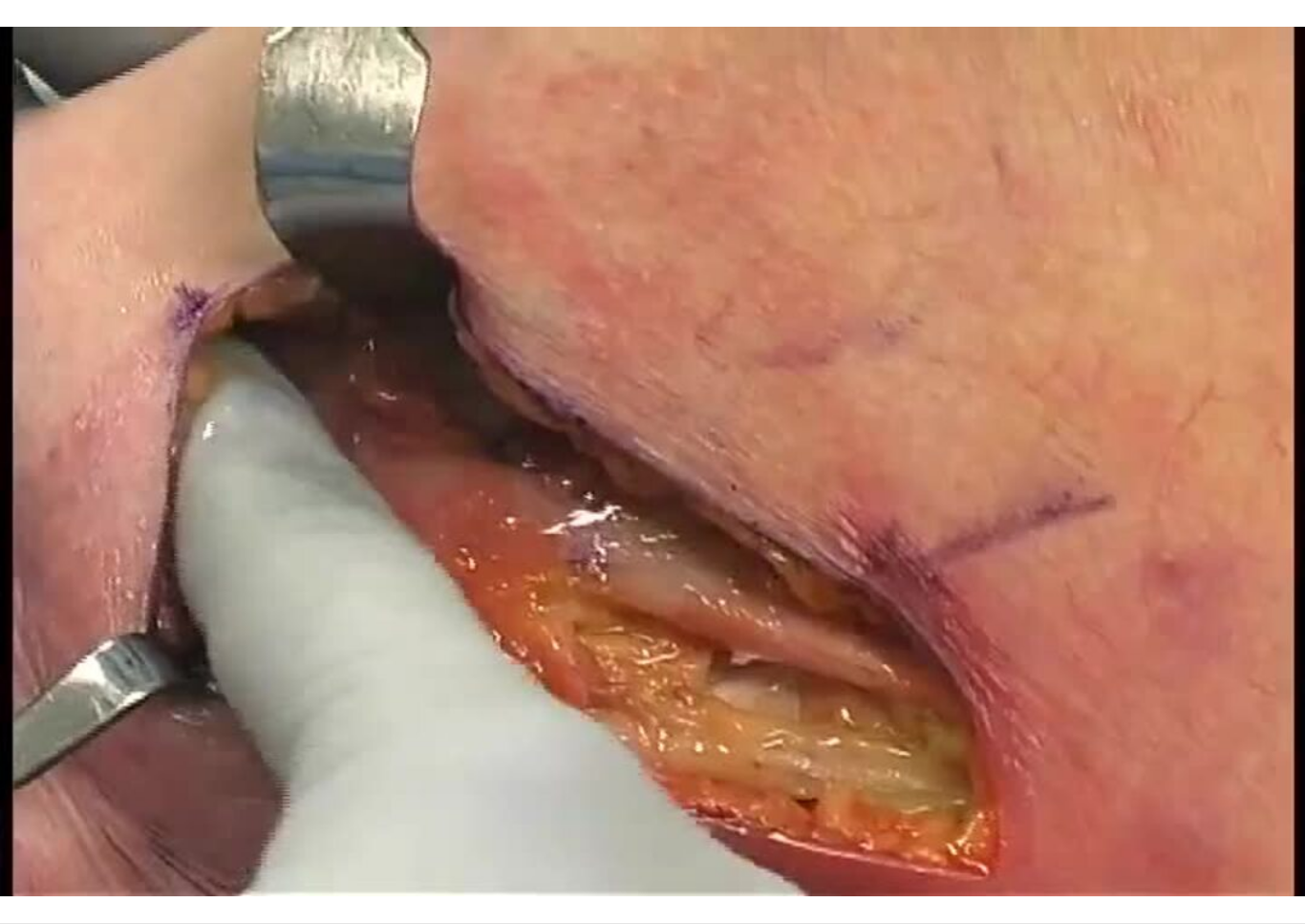 click on "10 seconds
Tap to unmute" at bounding box center [652, 462] 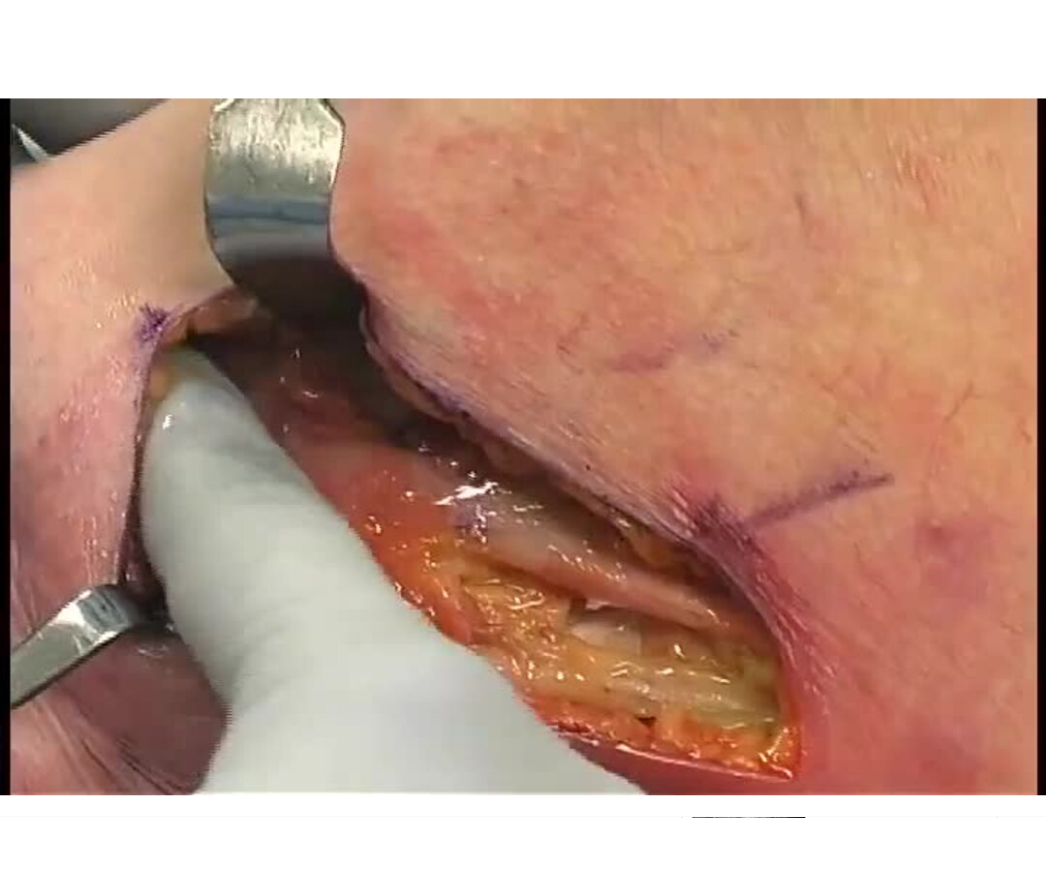 scroll, scrollTop: 0, scrollLeft: 0, axis: both 